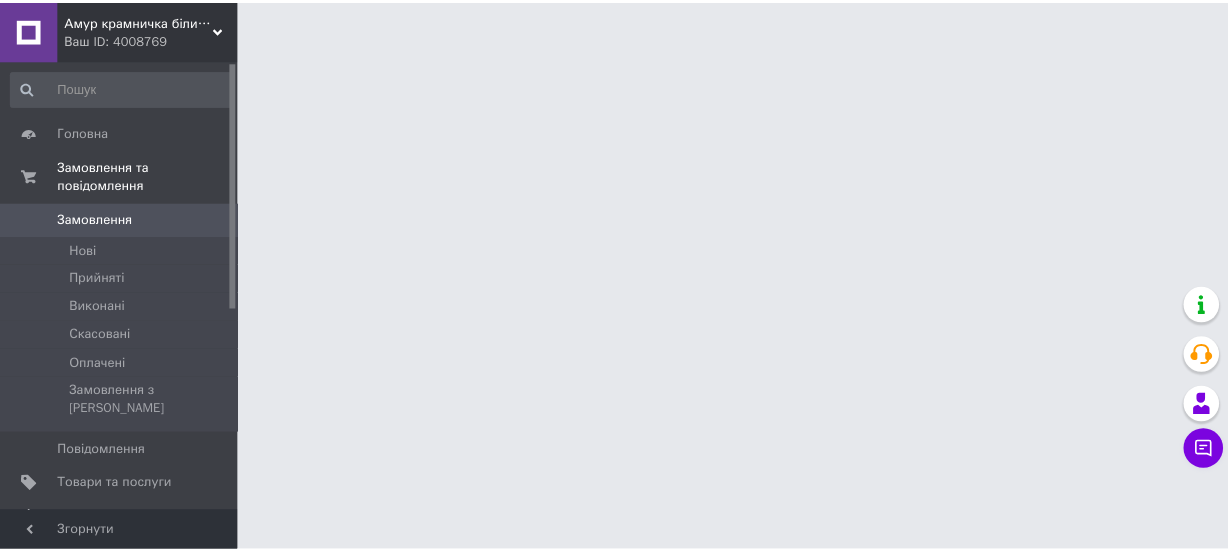 scroll, scrollTop: 0, scrollLeft: 0, axis: both 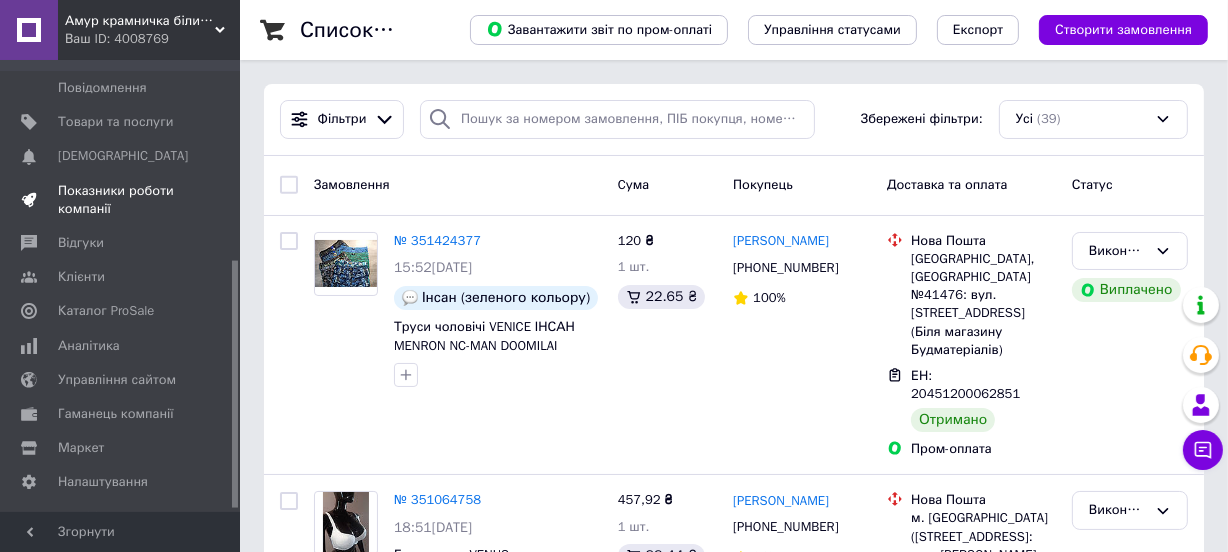click on "Показники роботи компанії" at bounding box center (121, 200) 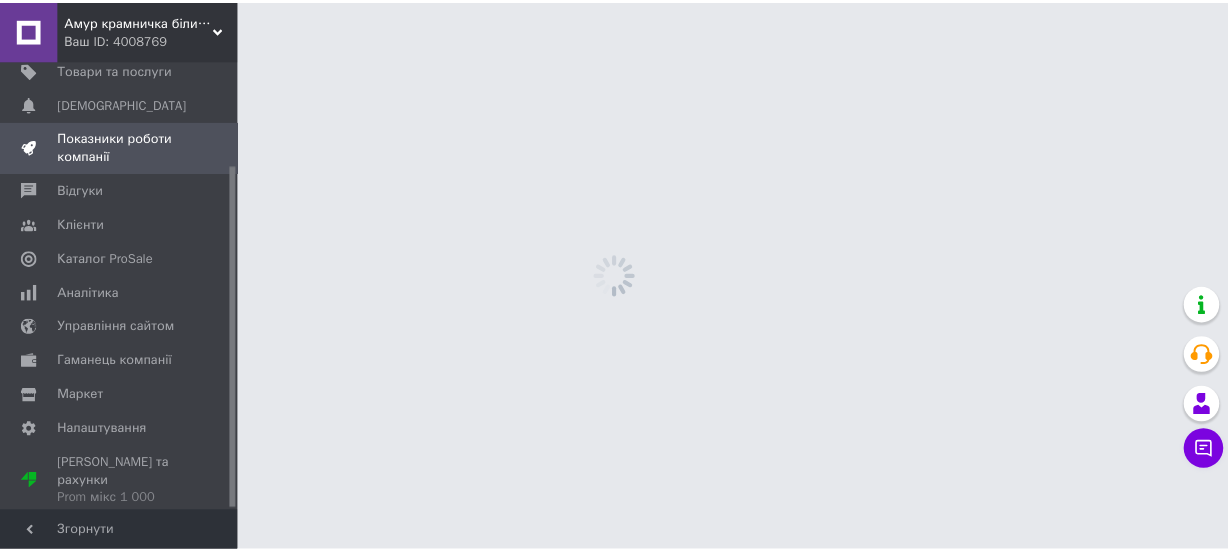 scroll, scrollTop: 137, scrollLeft: 0, axis: vertical 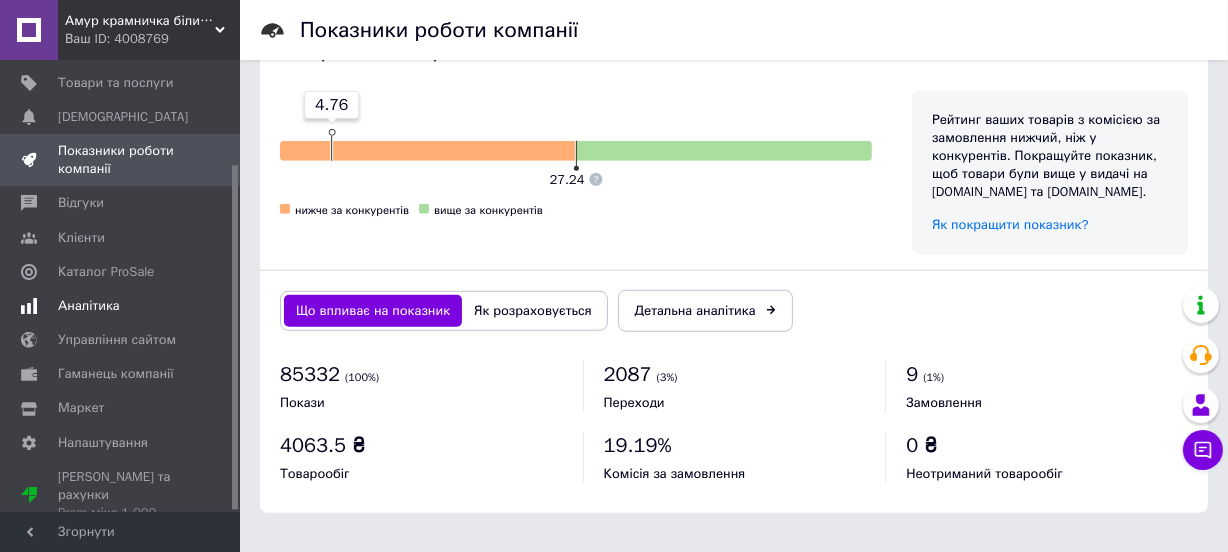 click on "Аналітика" at bounding box center [89, 306] 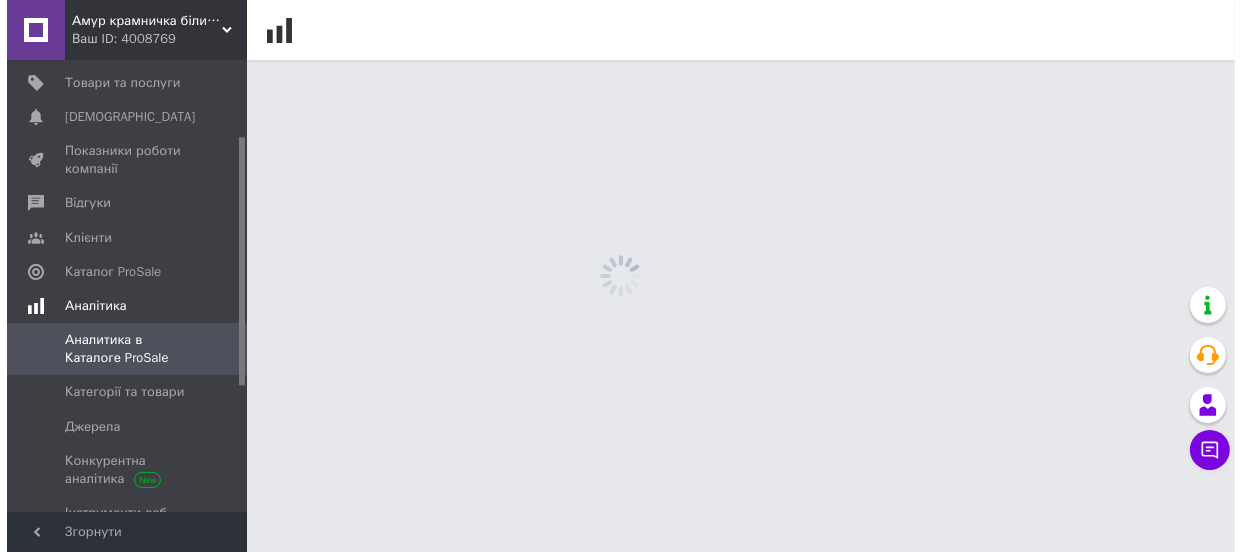 scroll, scrollTop: 0, scrollLeft: 0, axis: both 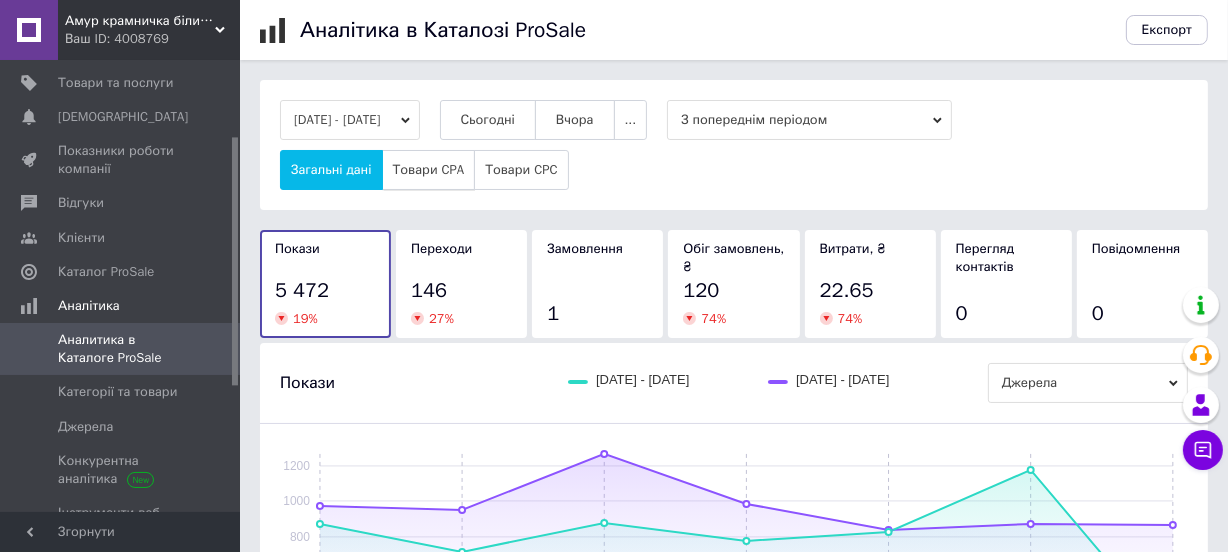 click on "Товари CPA" at bounding box center [429, 170] 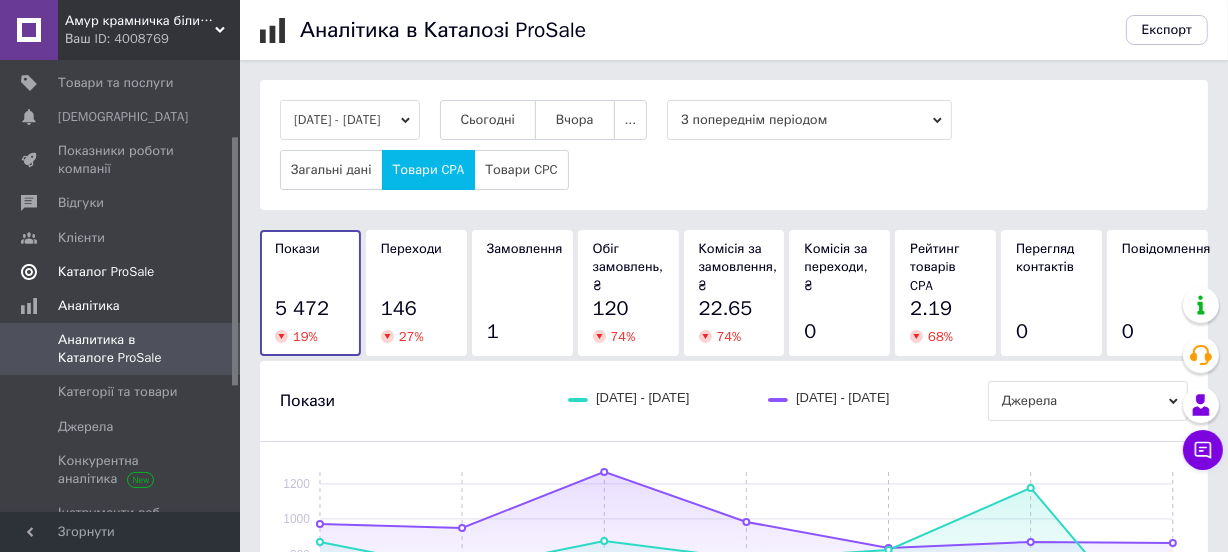click on "Каталог ProSale" at bounding box center (106, 272) 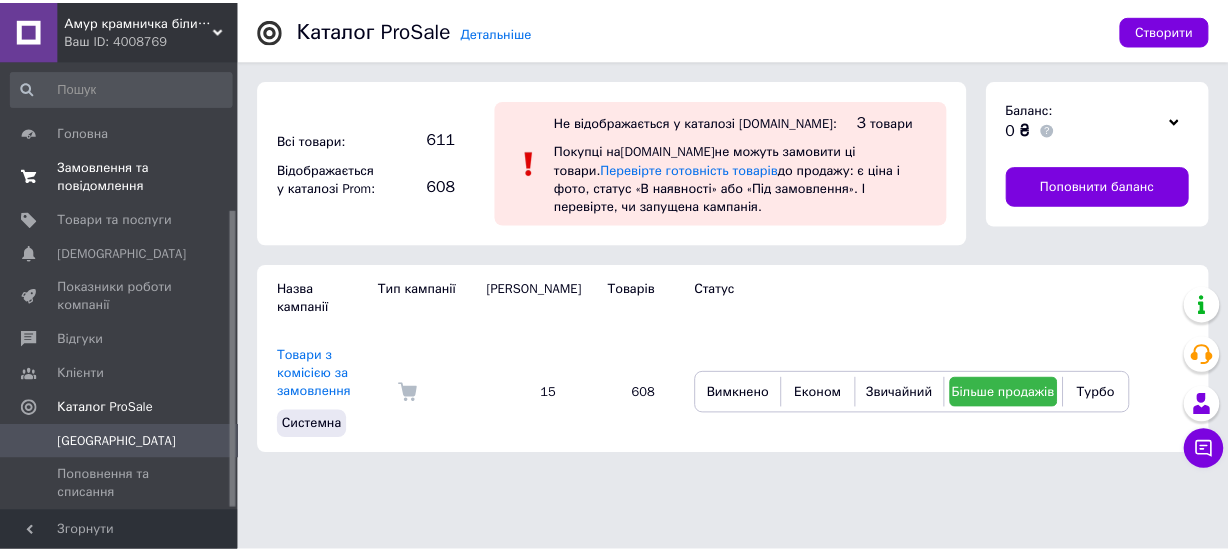 scroll, scrollTop: 223, scrollLeft: 0, axis: vertical 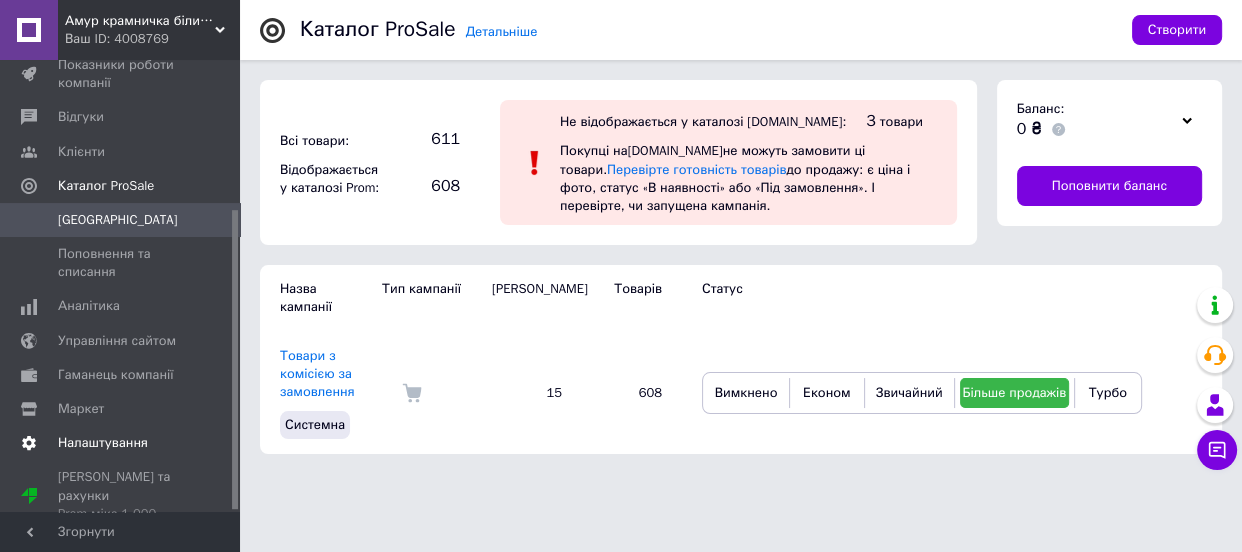click on "Налаштування" at bounding box center [122, 443] 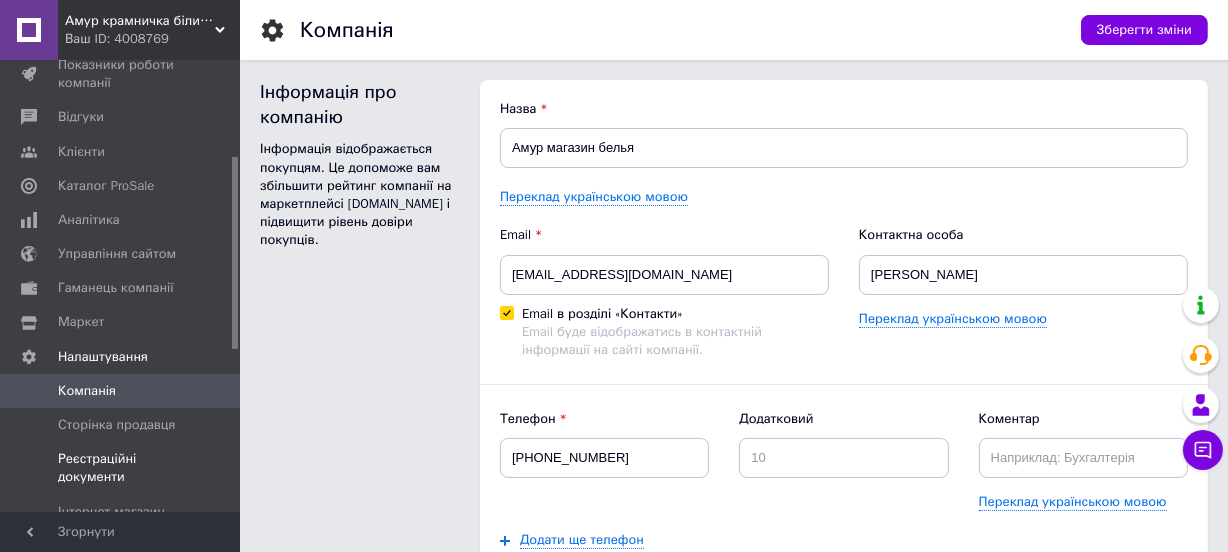 scroll, scrollTop: 0, scrollLeft: 0, axis: both 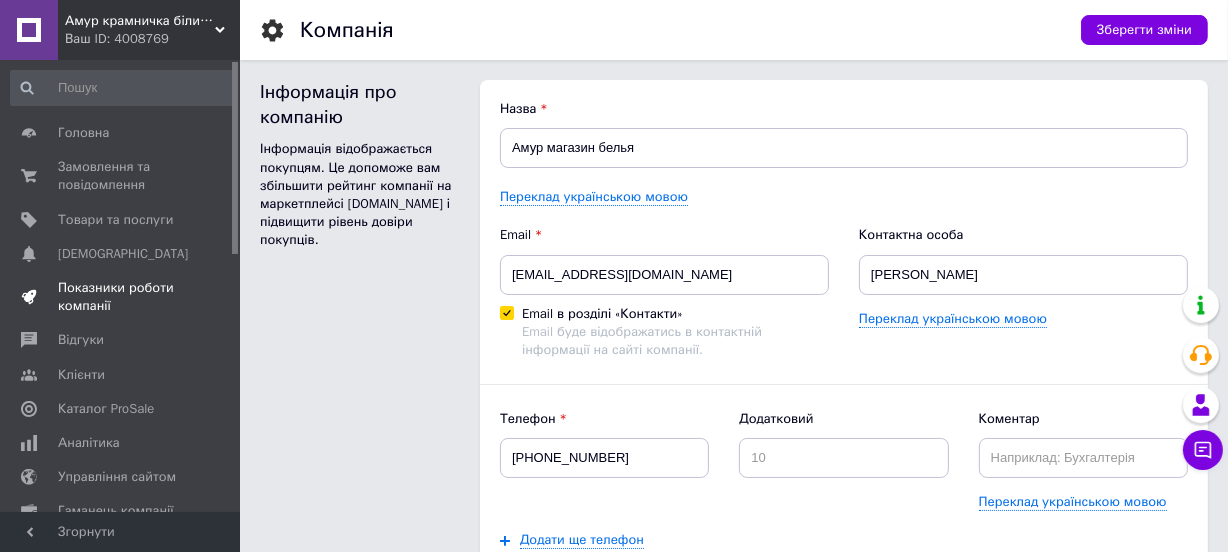 click on "Показники роботи компанії" at bounding box center [121, 297] 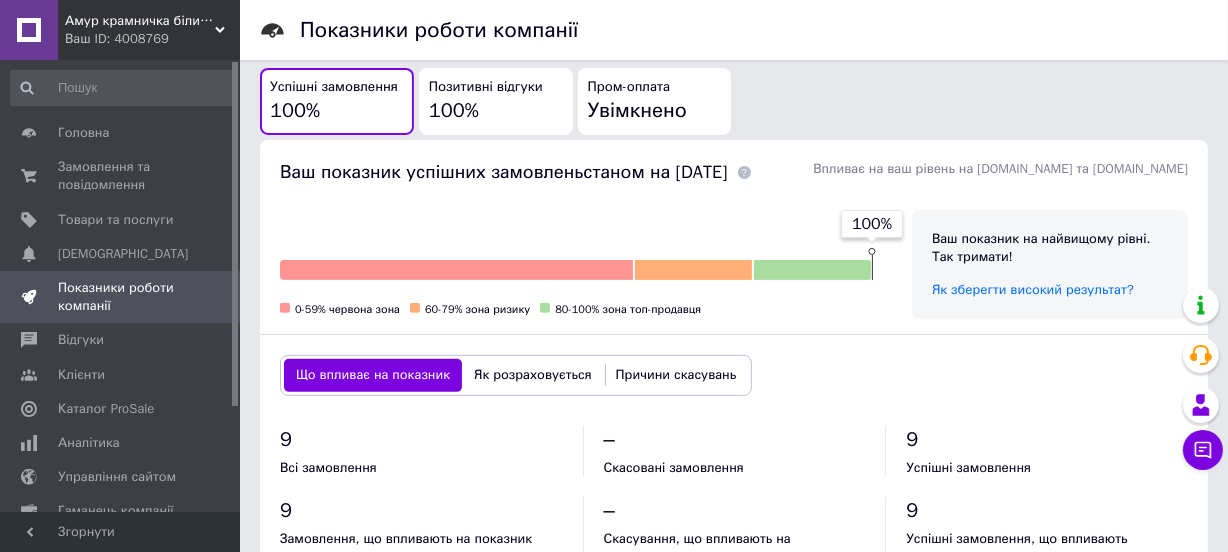 scroll, scrollTop: 454, scrollLeft: 0, axis: vertical 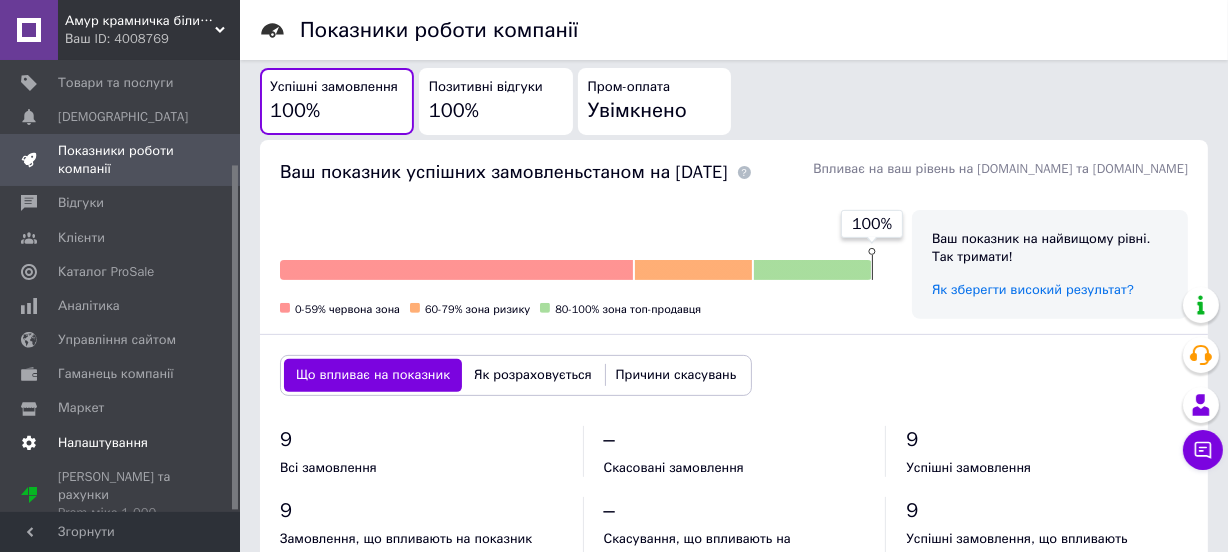 click on "Налаштування" at bounding box center [103, 443] 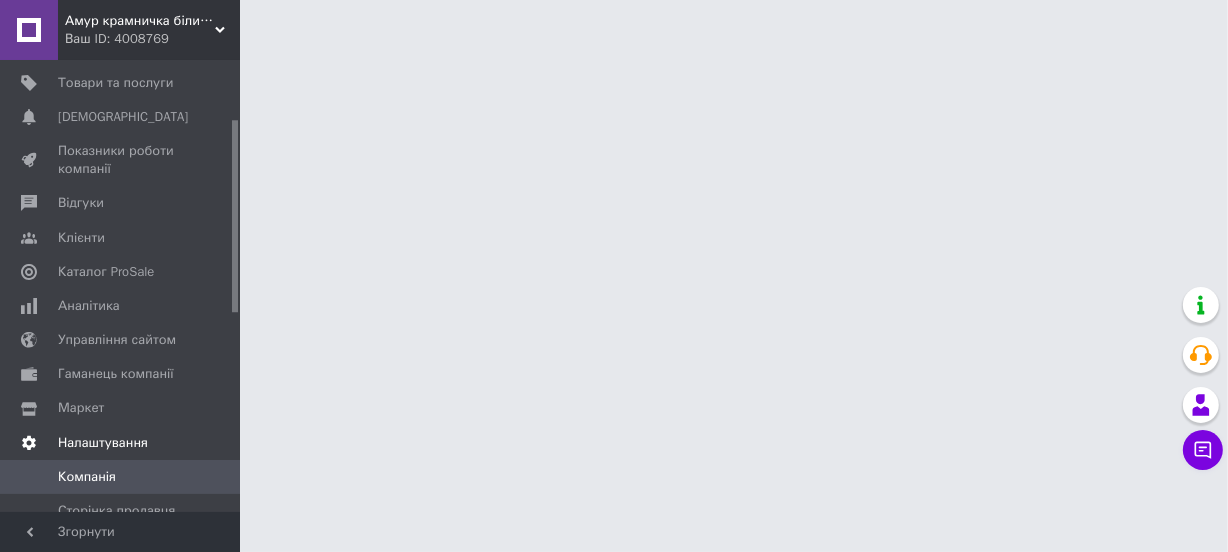 scroll, scrollTop: 0, scrollLeft: 0, axis: both 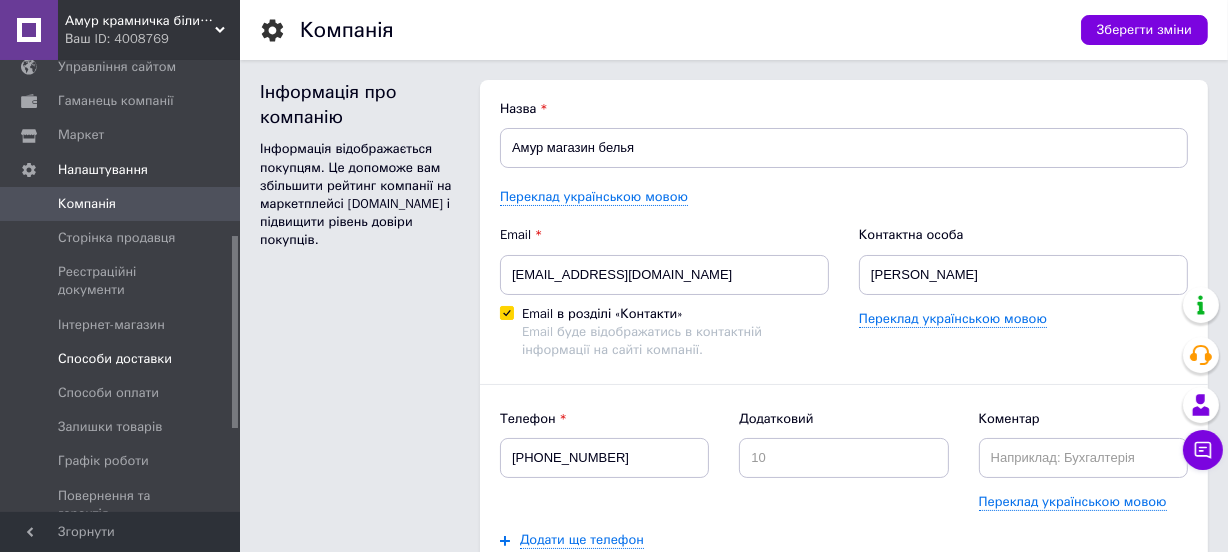 click on "Способи доставки" at bounding box center (115, 359) 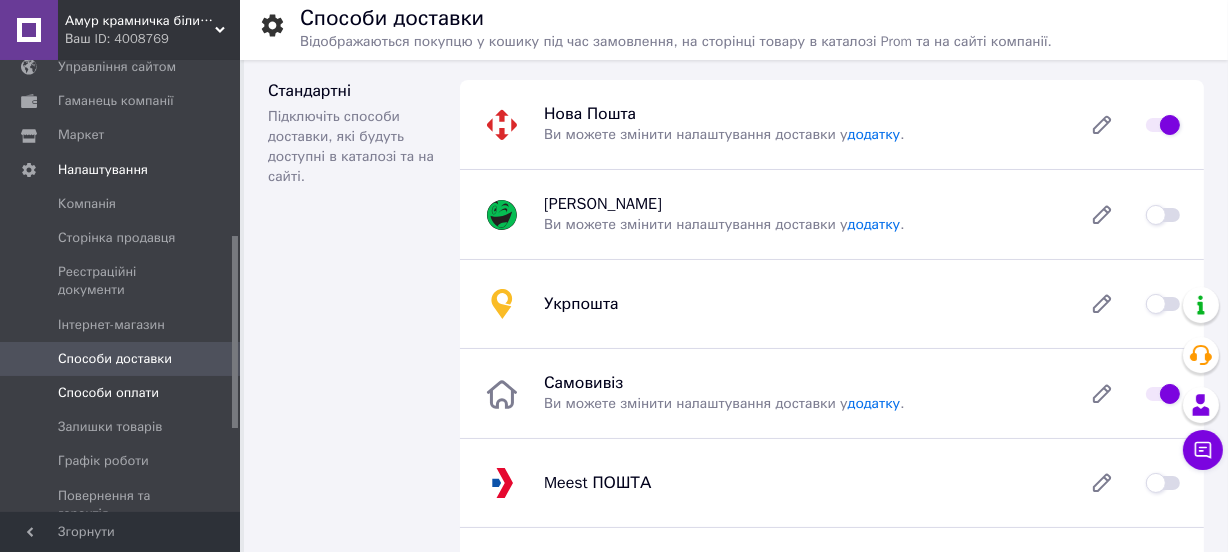 click on "Способи оплати" at bounding box center [108, 393] 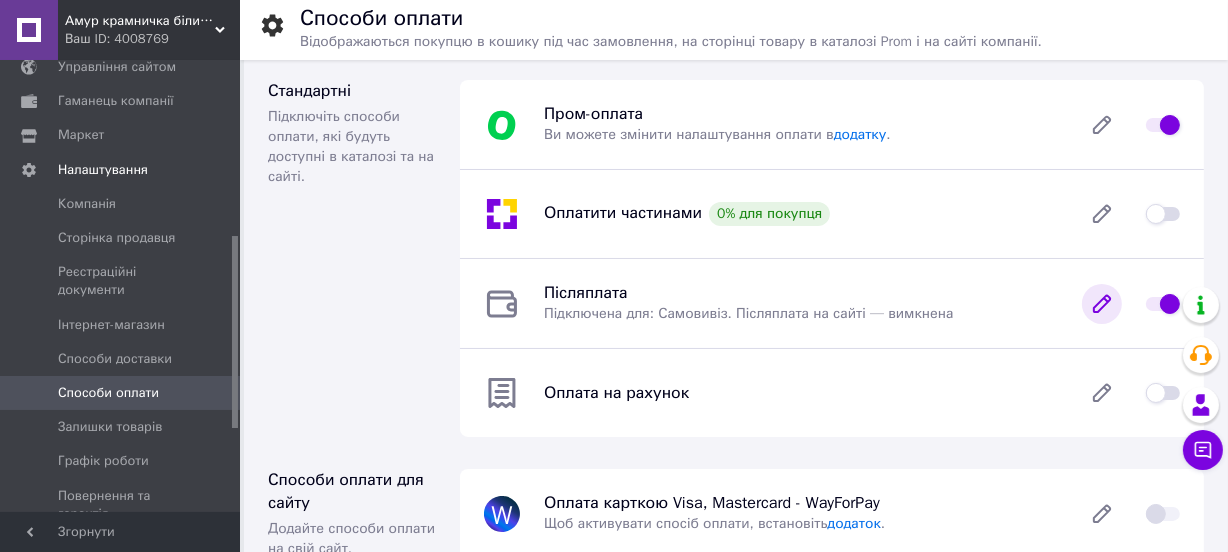 click 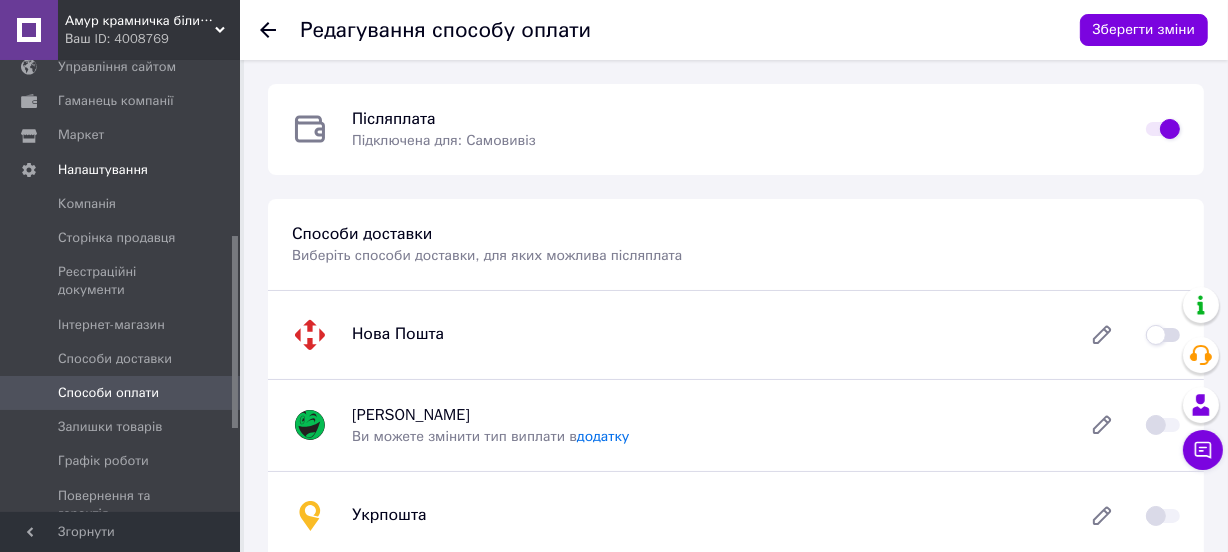 scroll, scrollTop: 90, scrollLeft: 0, axis: vertical 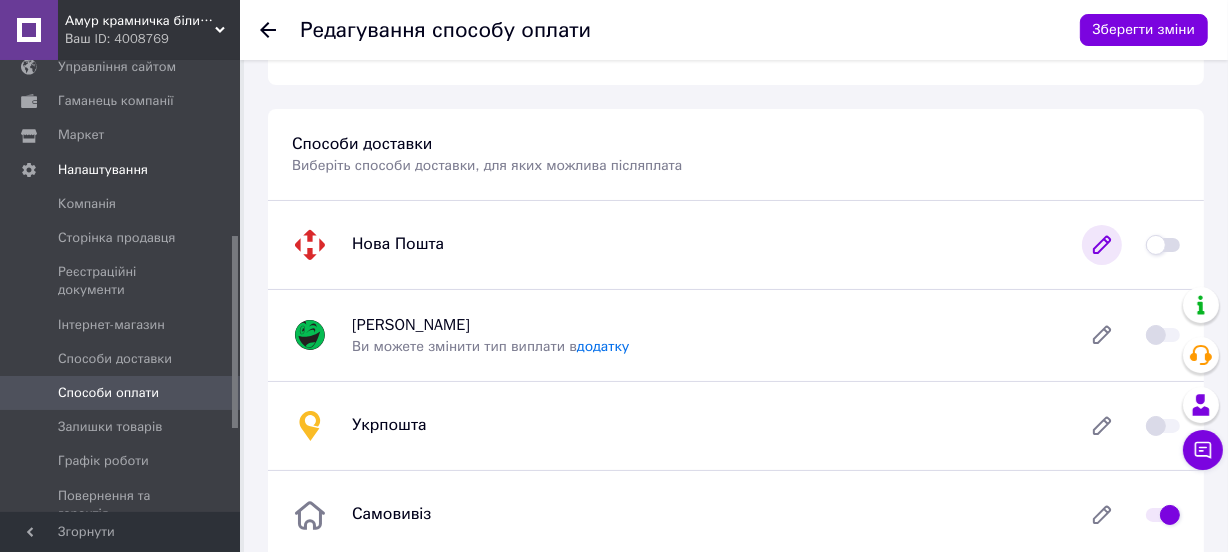 click 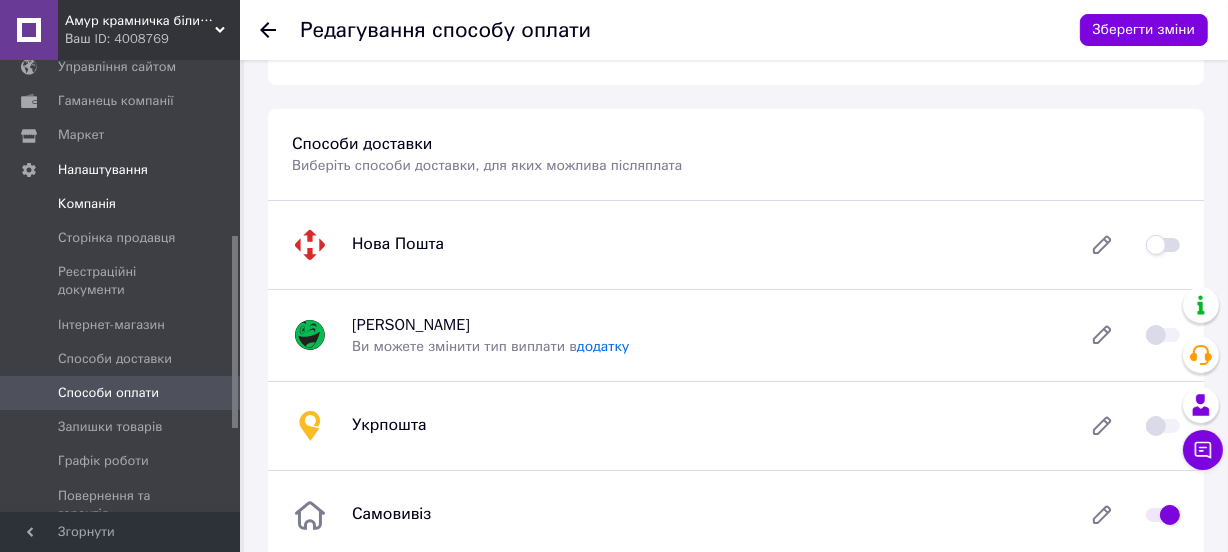 scroll, scrollTop: 0, scrollLeft: 0, axis: both 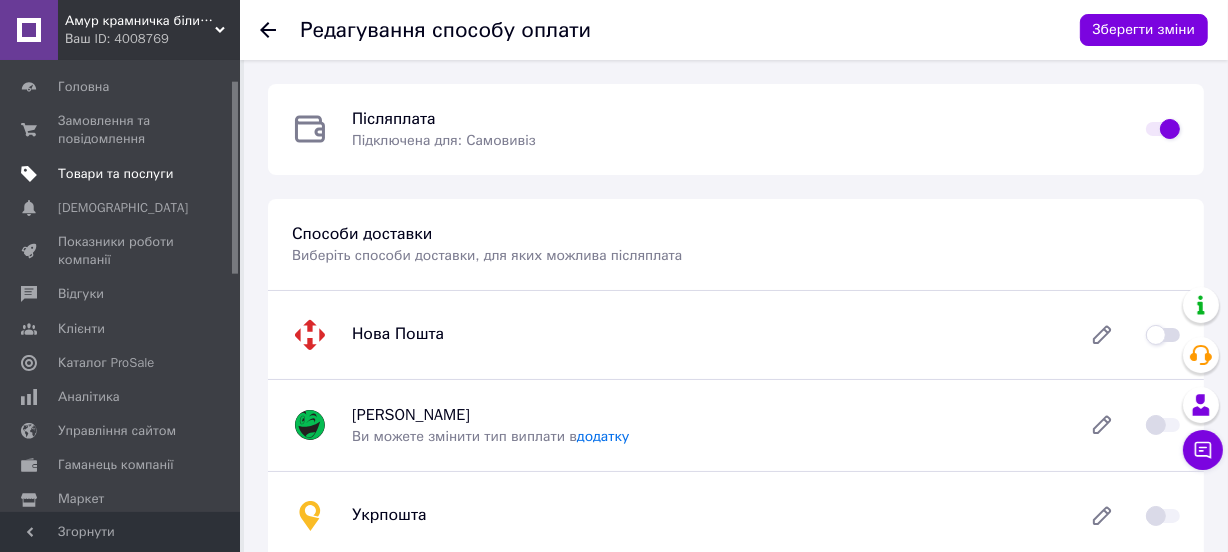 click on "Товари та послуги" at bounding box center [115, 174] 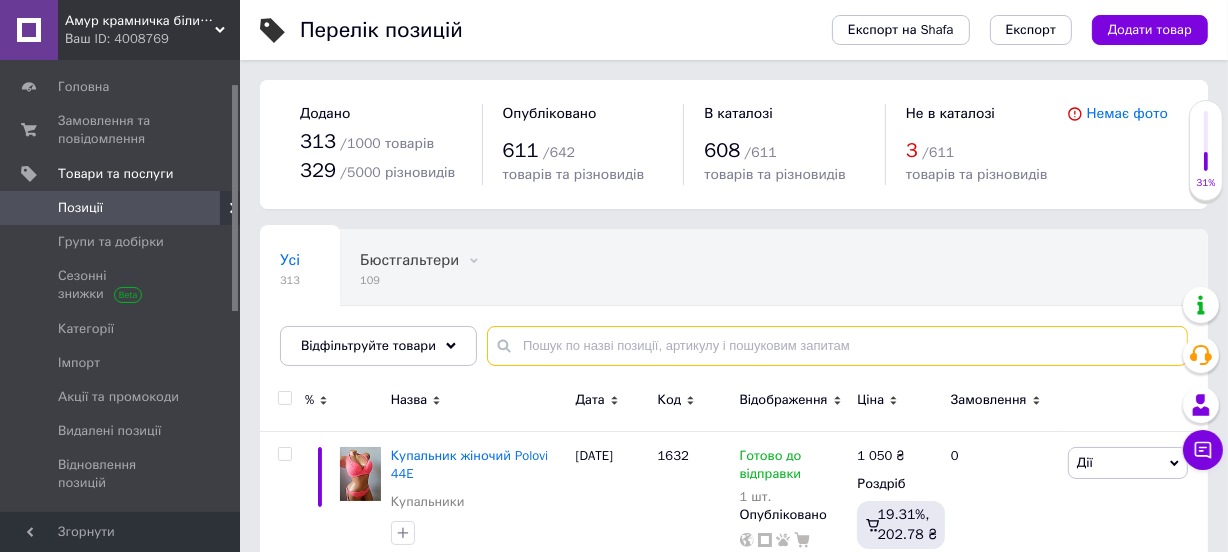 click at bounding box center (837, 346) 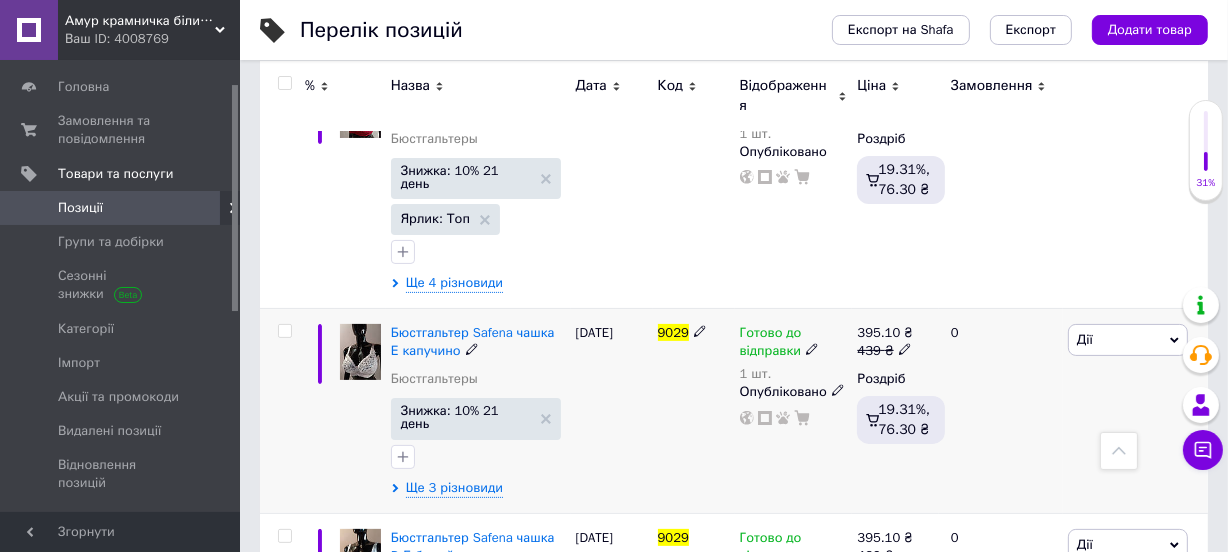 scroll, scrollTop: 545, scrollLeft: 0, axis: vertical 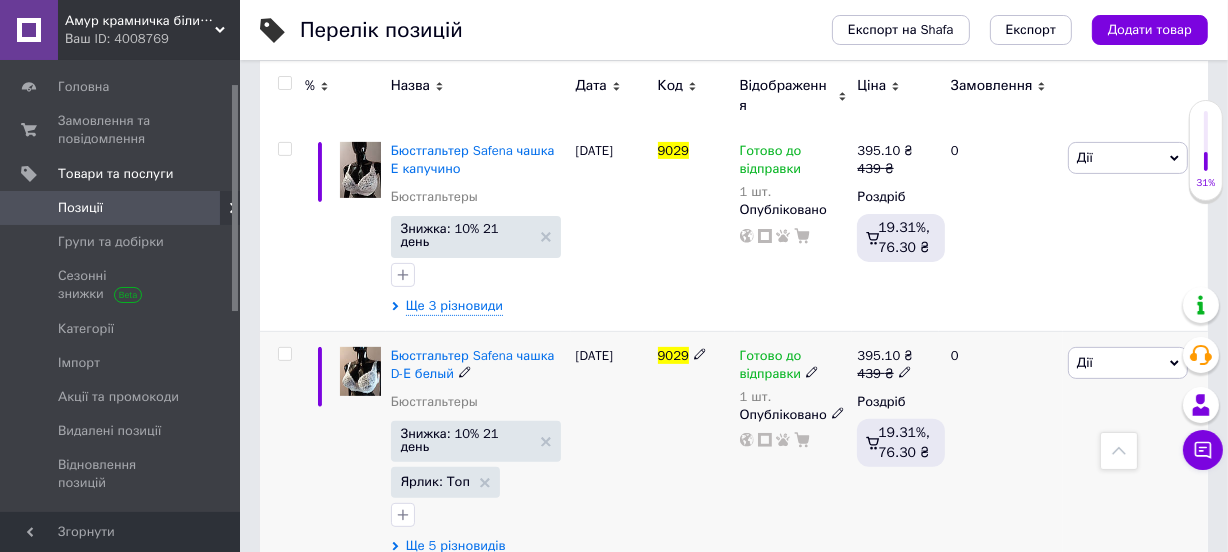 type on "9029" 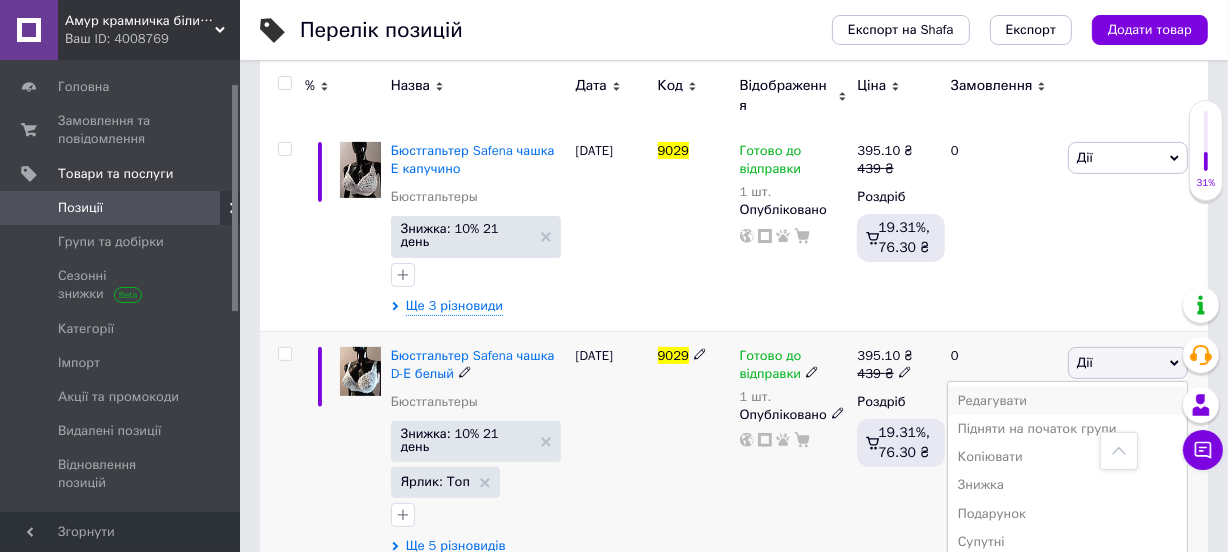 click on "Редагувати" at bounding box center [1067, 401] 